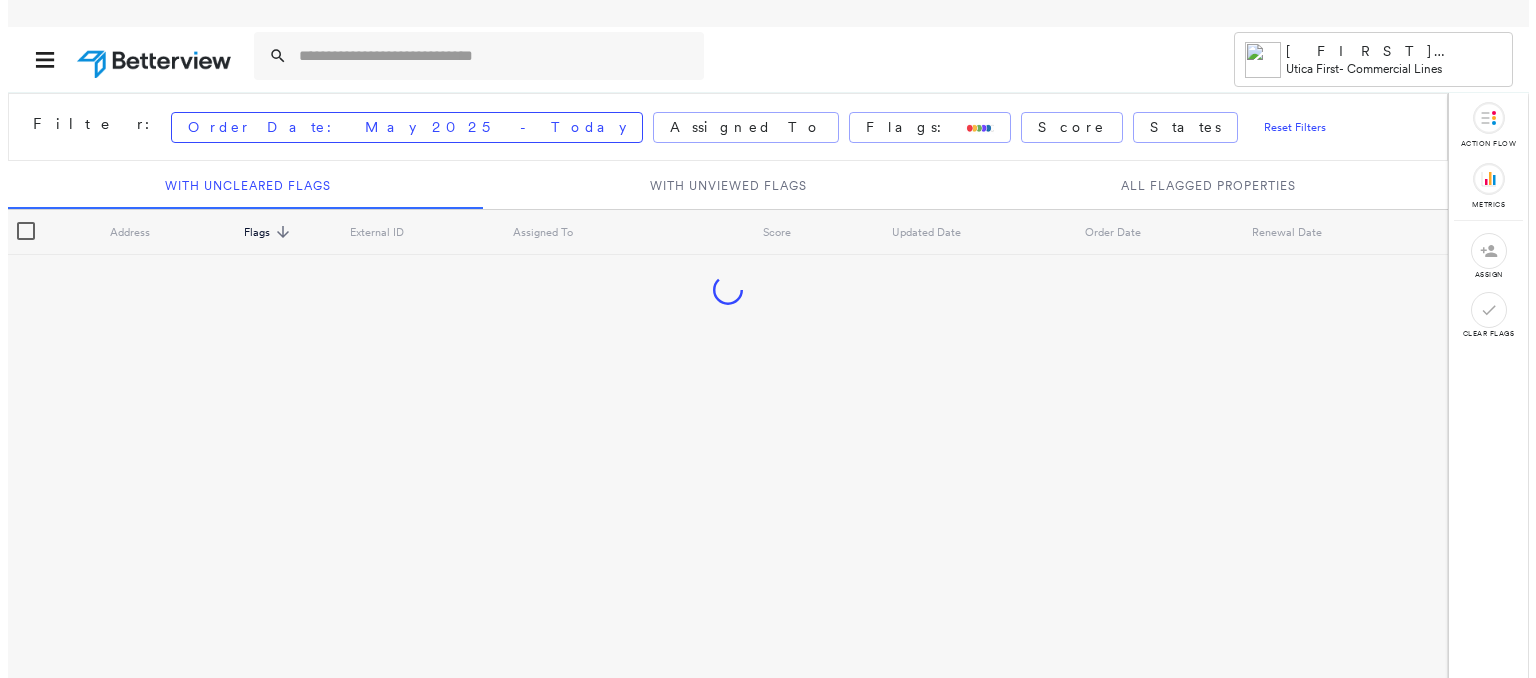 scroll, scrollTop: 0, scrollLeft: 0, axis: both 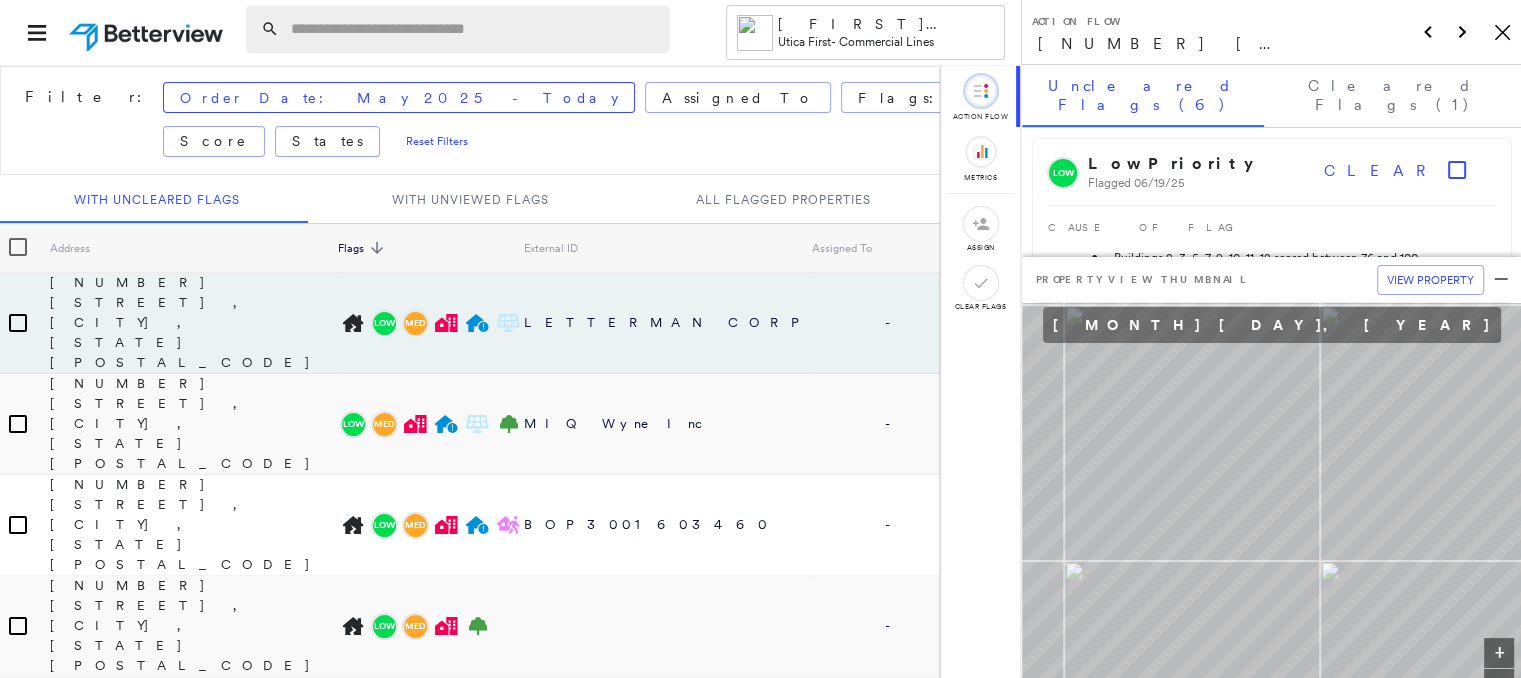 click at bounding box center (474, 29) 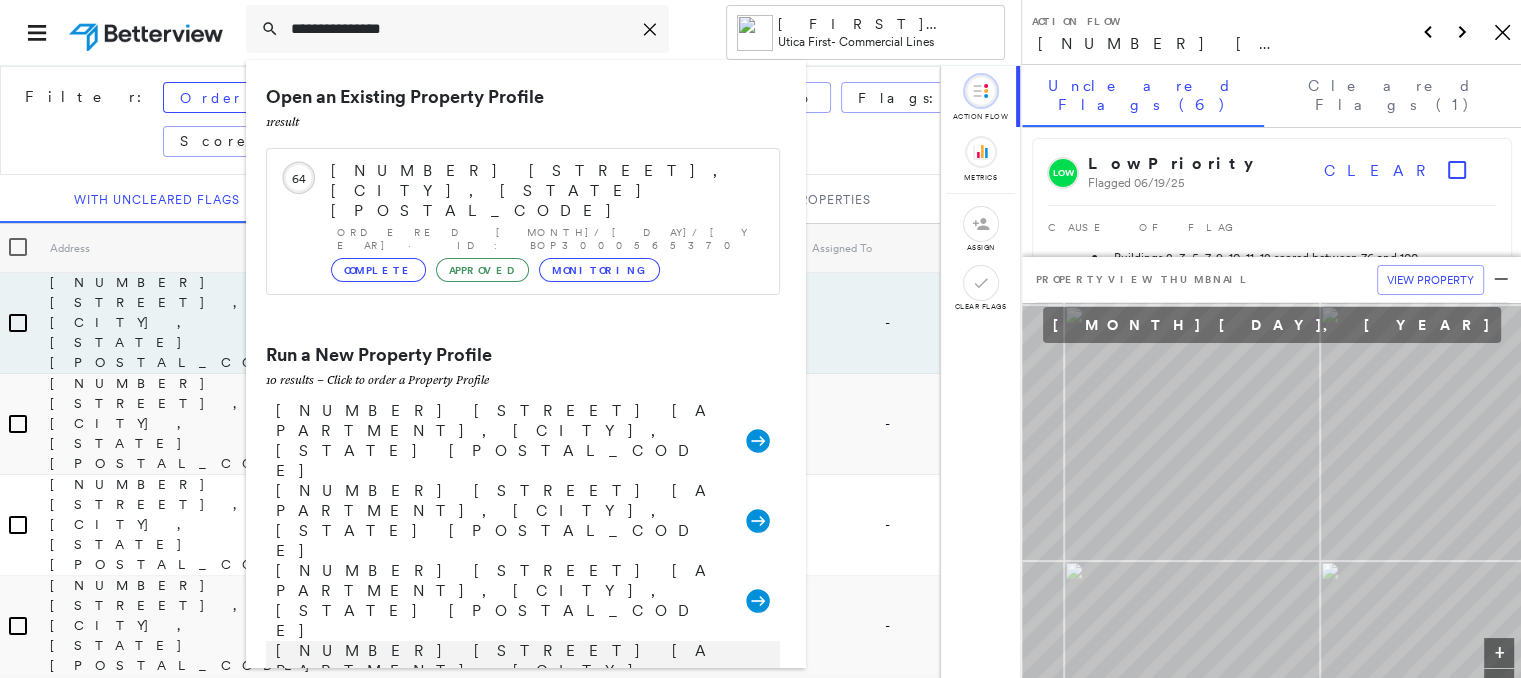 type on "**********" 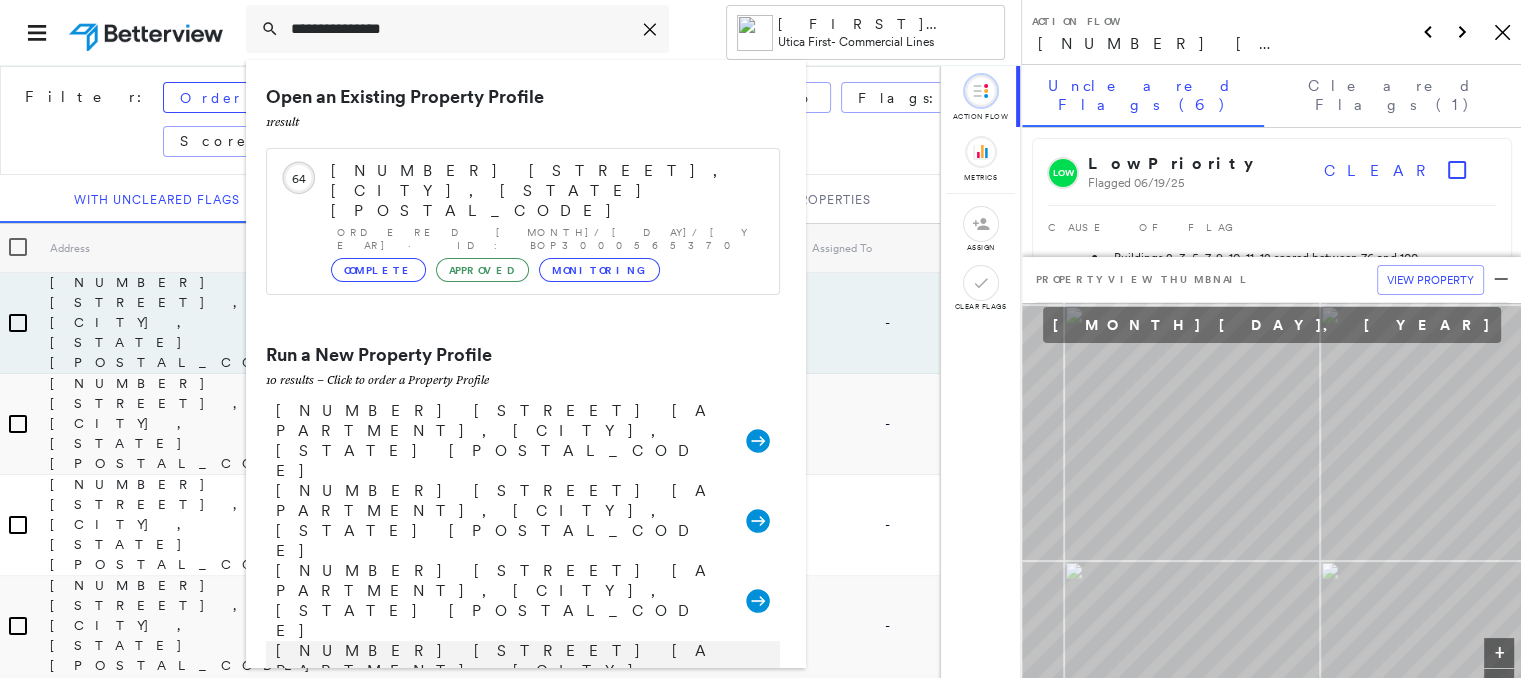 click on "[NUMBER] [STREET] [APARTMENT], [CITY], [STATE] [POSTAL_CODE]" at bounding box center (501, 681) 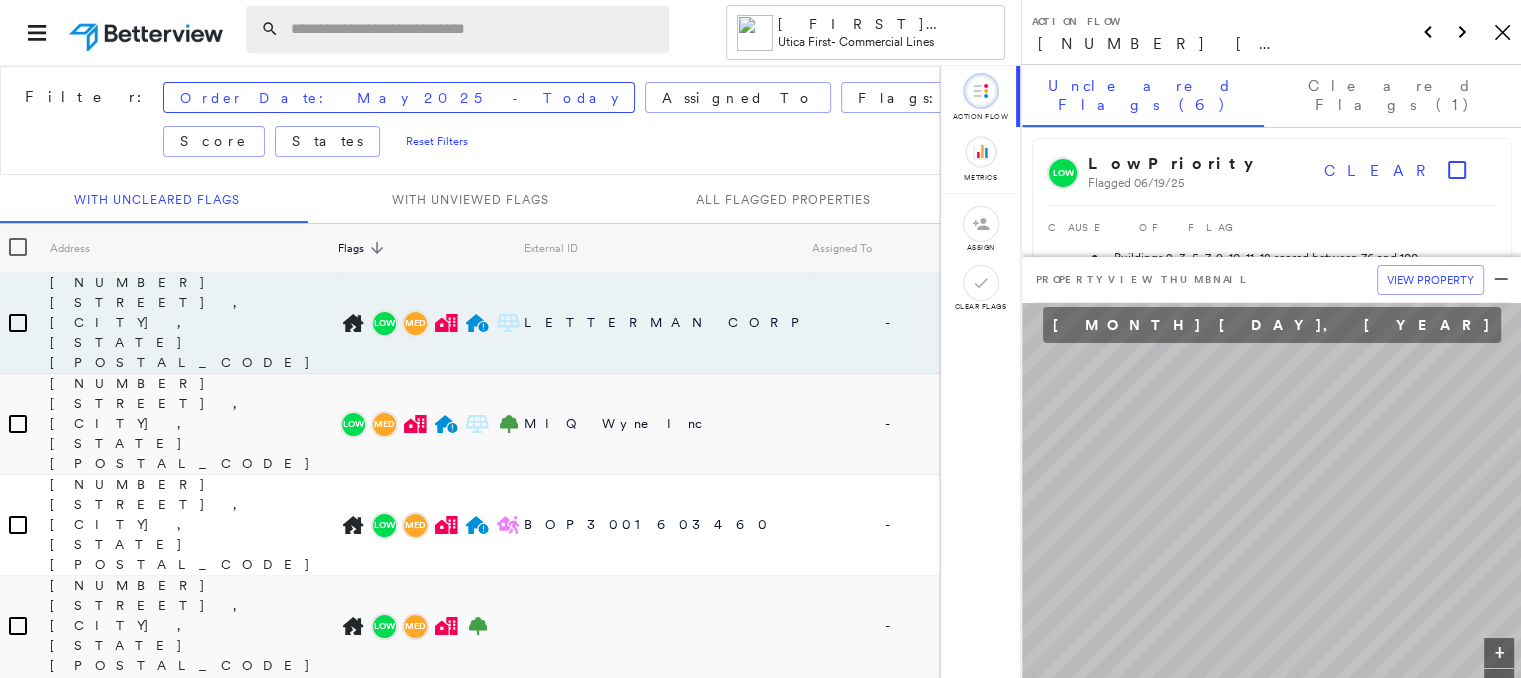 click at bounding box center (474, 29) 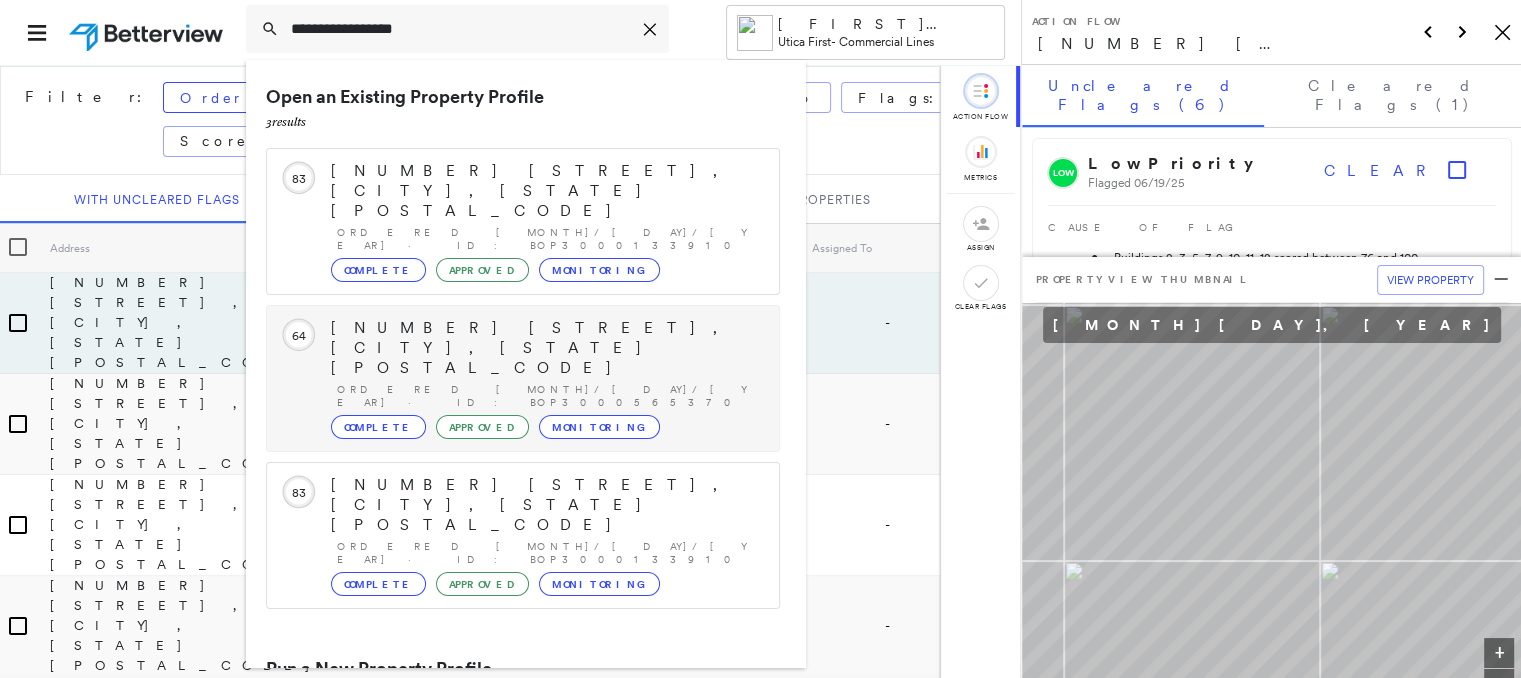 type on "**********" 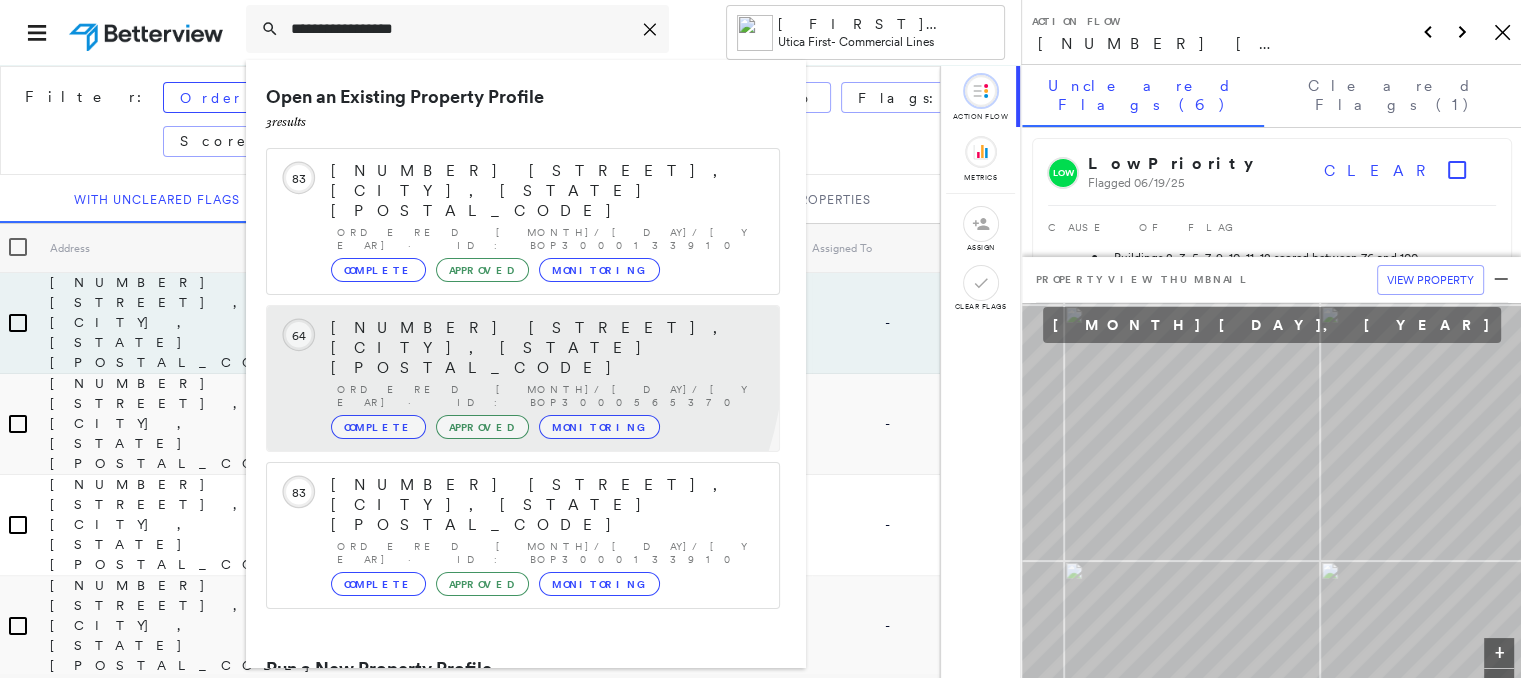 click on "Ordered [MONTH]/[DAY]/[YEAR] · ID: BOP3000565370" at bounding box center [548, 396] 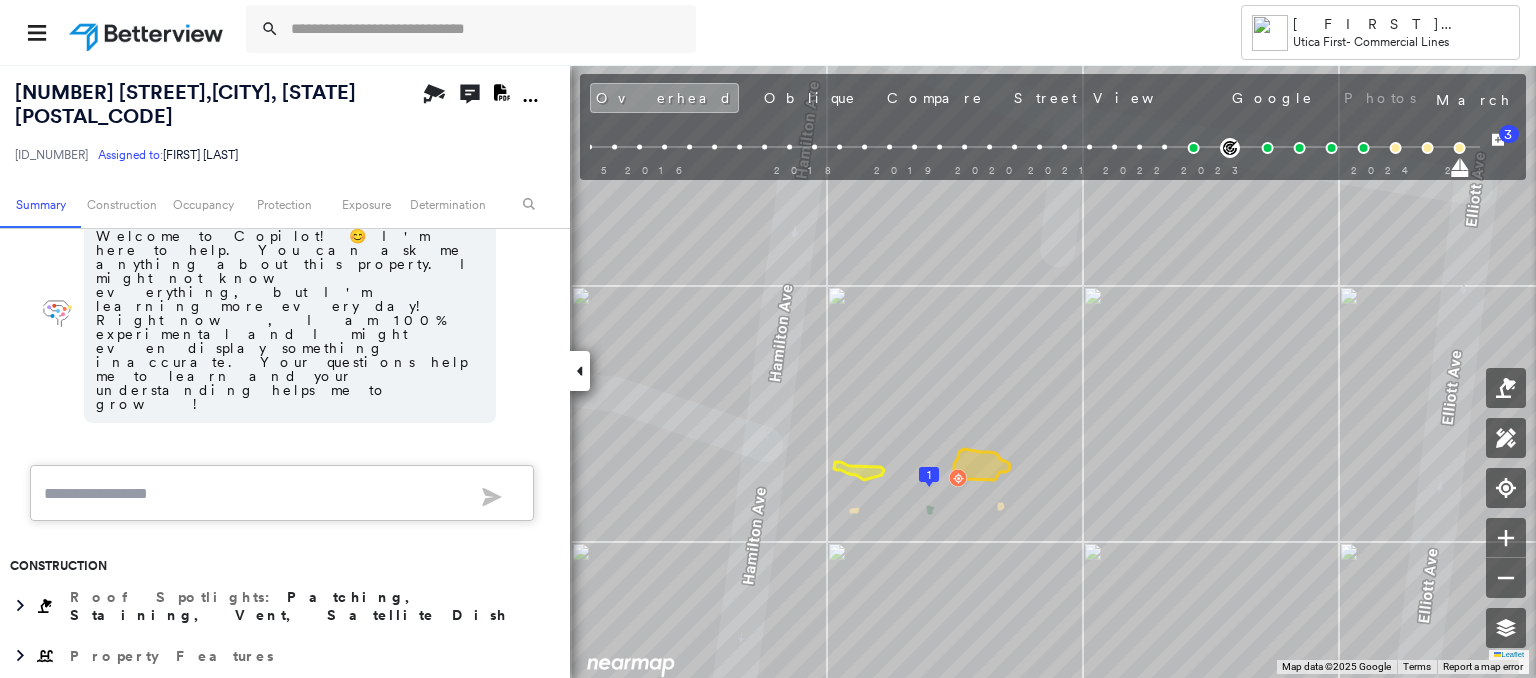 scroll, scrollTop: 700, scrollLeft: 0, axis: vertical 